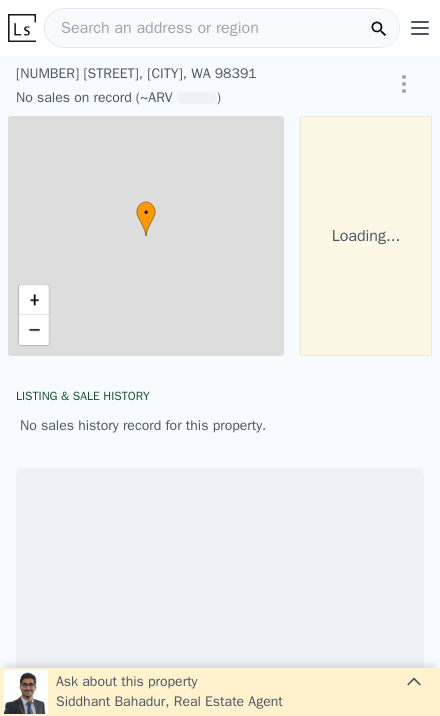 scroll, scrollTop: 0, scrollLeft: 0, axis: both 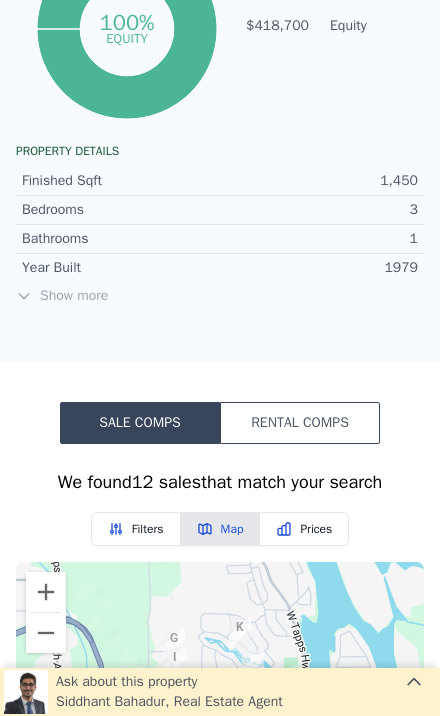 click on "Show more" at bounding box center [220, 296] 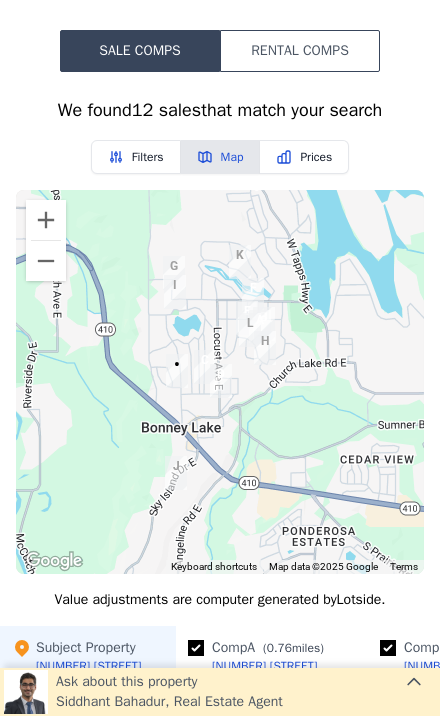 scroll, scrollTop: 1885, scrollLeft: 0, axis: vertical 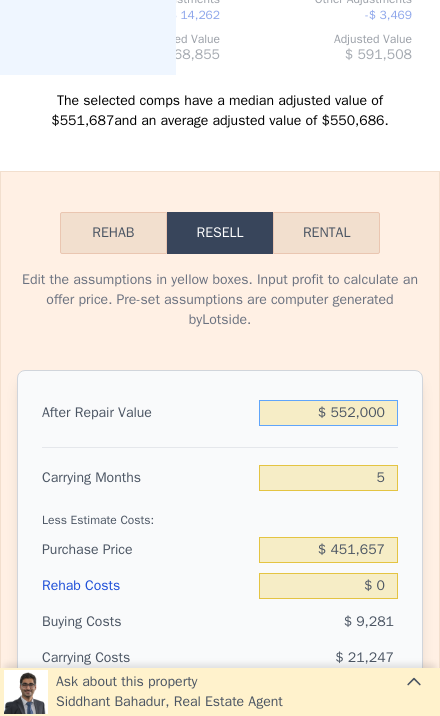 click on "$ 552,000" at bounding box center (328, 413) 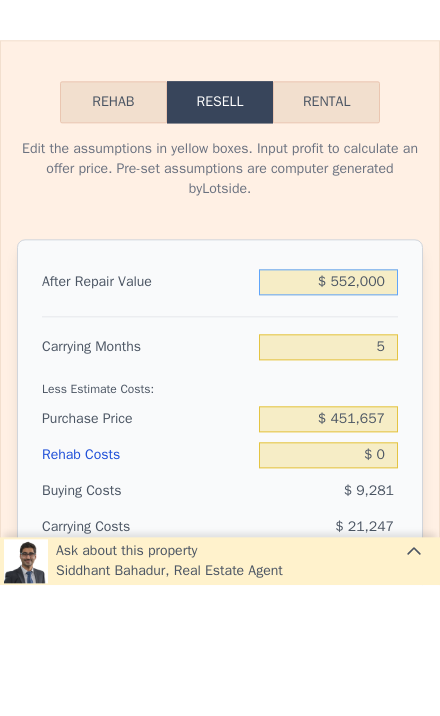 type on "$ 55,200" 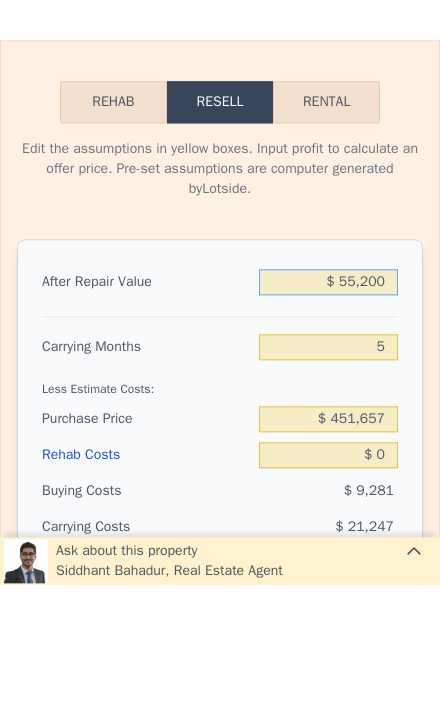 type on "-$ 430,634" 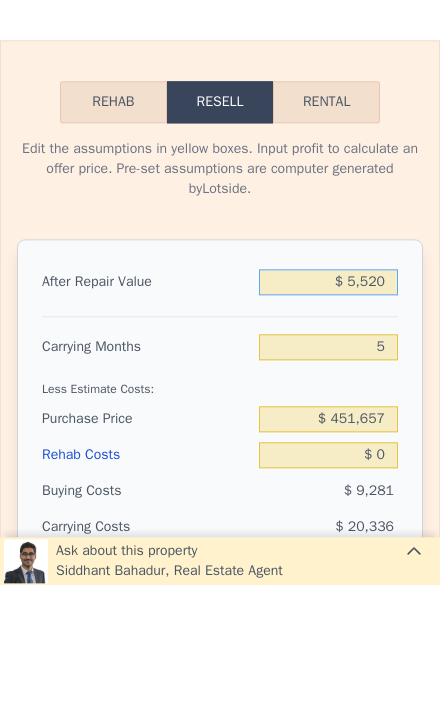 type on "-$ 476,696" 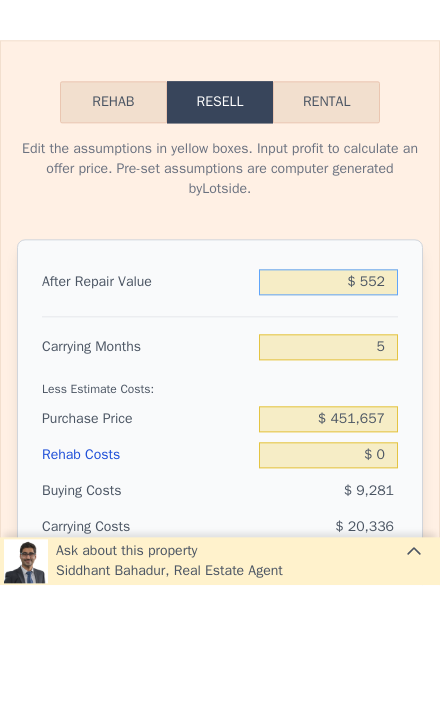type on "-$ 481,304" 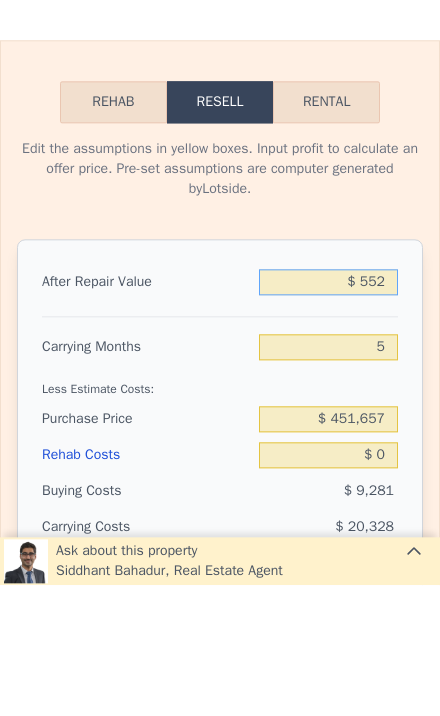 type on "$ 55" 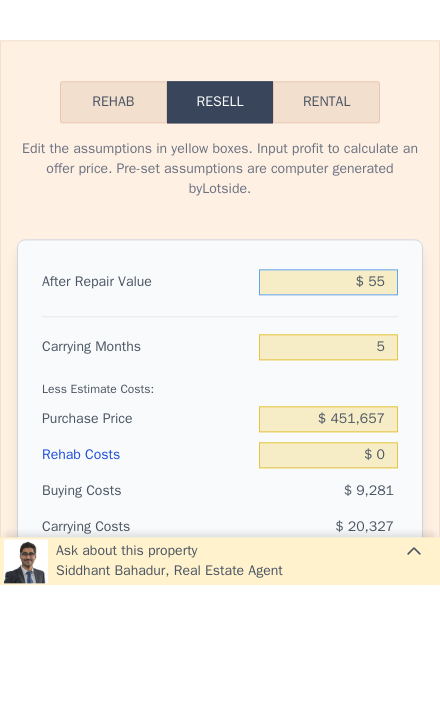 type on "-$ 481,763" 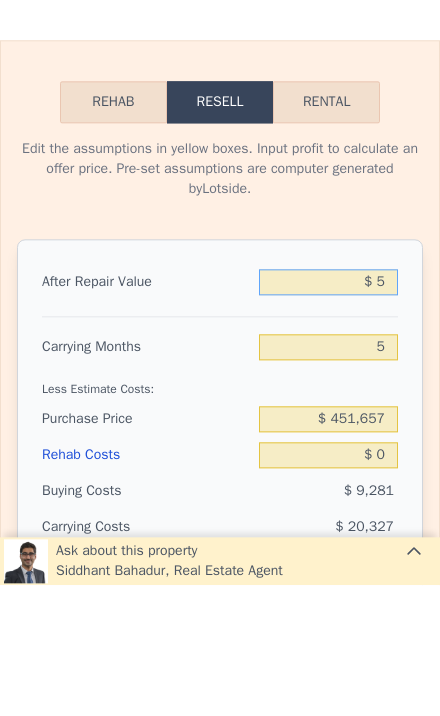type on "-$ 481,810" 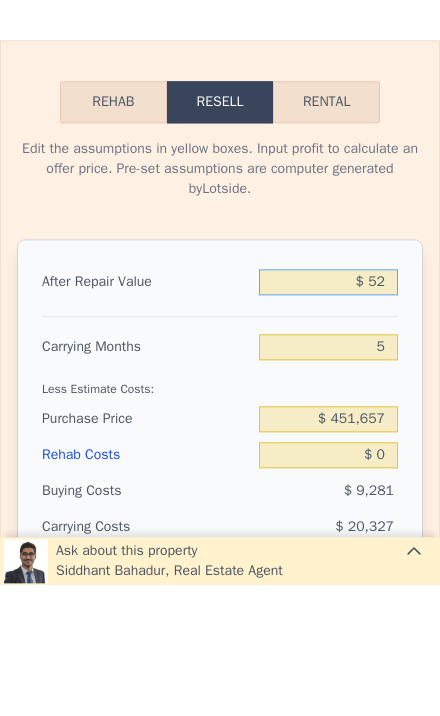 type on "-$ 481,766" 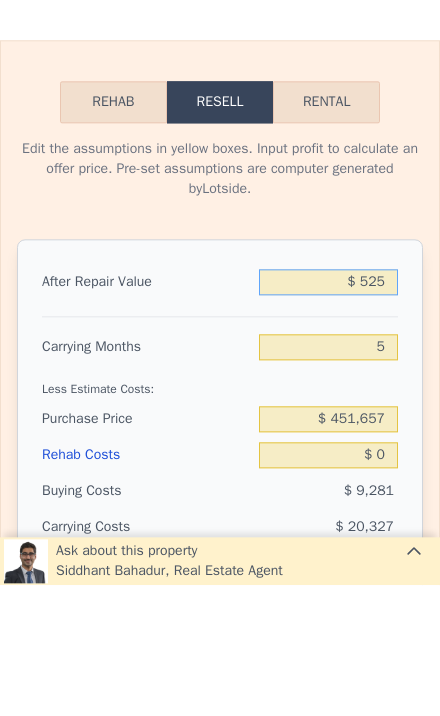 type on "-$ 481,328" 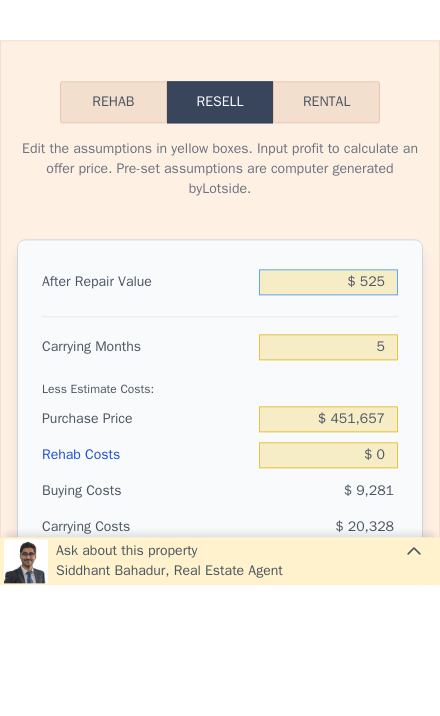 type on "$ 5,250" 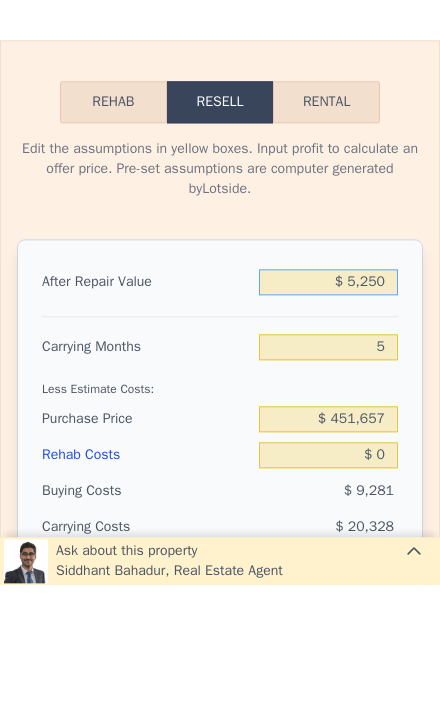 type on "-$ 476,946" 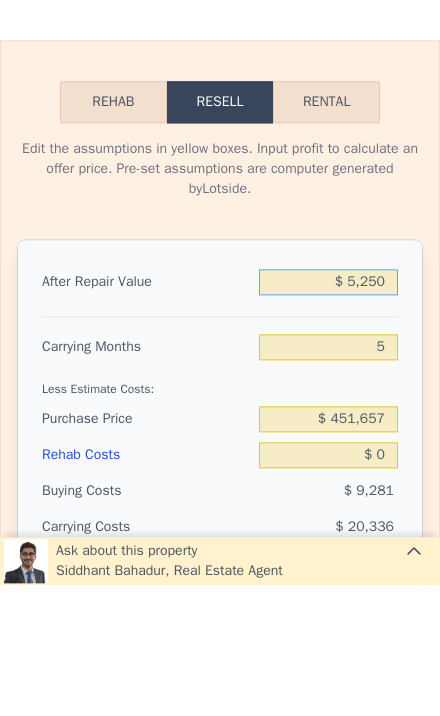 type on "$ 52,500" 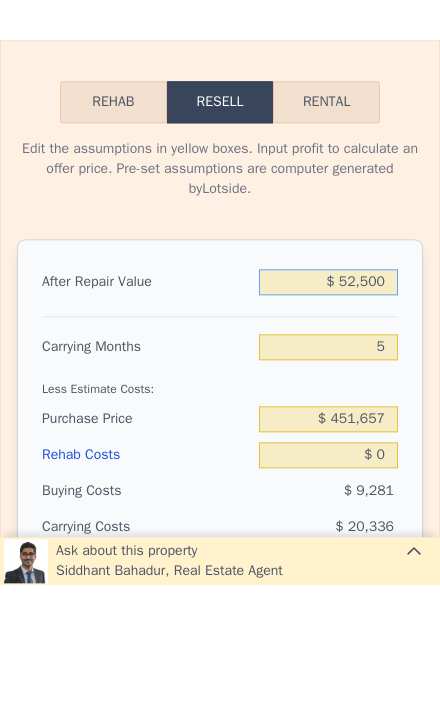 type on "-$ 433,139" 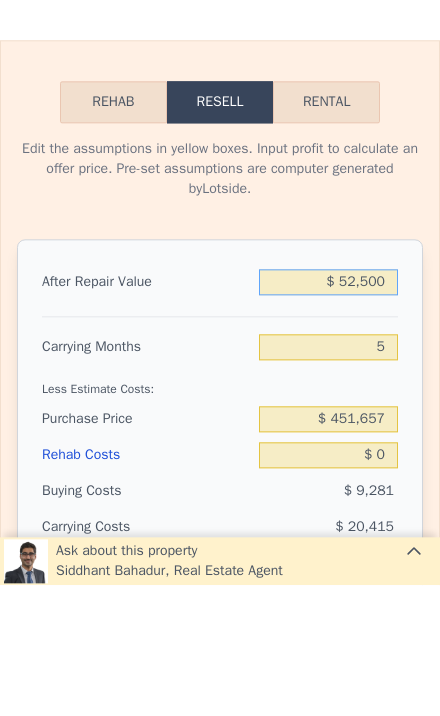 type on "$ 525,000" 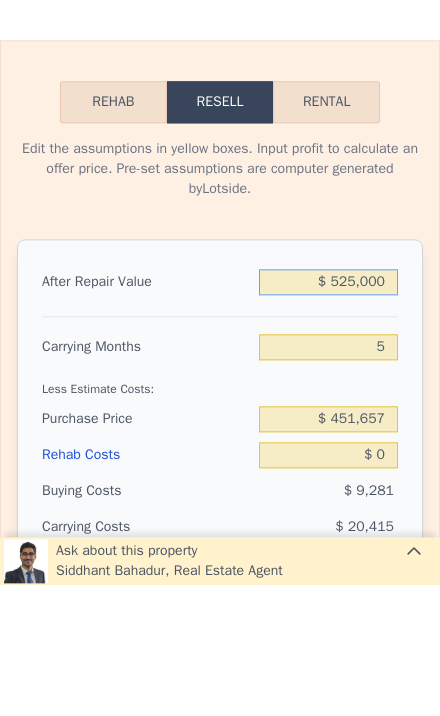 type on "$ 4,967" 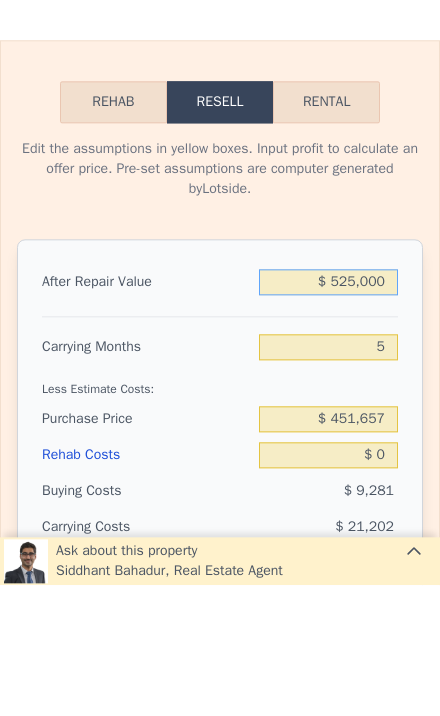 scroll, scrollTop: 3068, scrollLeft: 0, axis: vertical 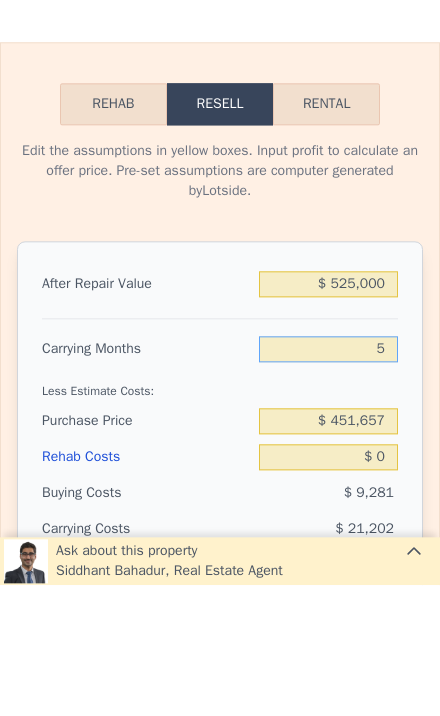 click on "5" at bounding box center (328, 480) 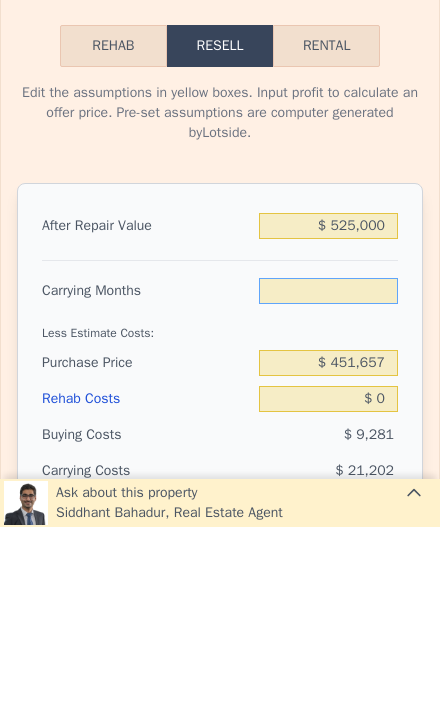 type on "3" 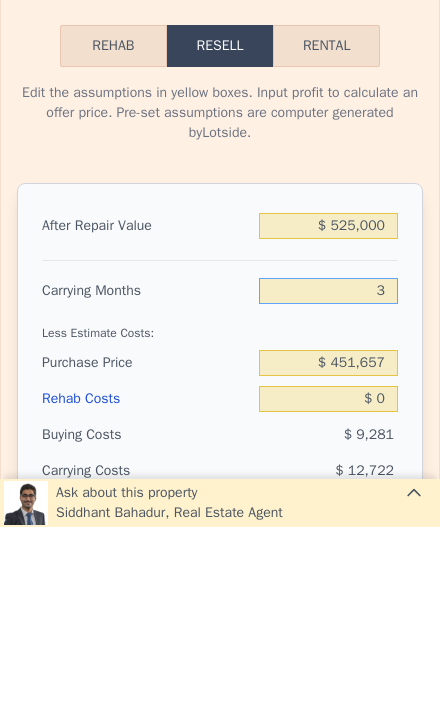 type on "$ 13,447" 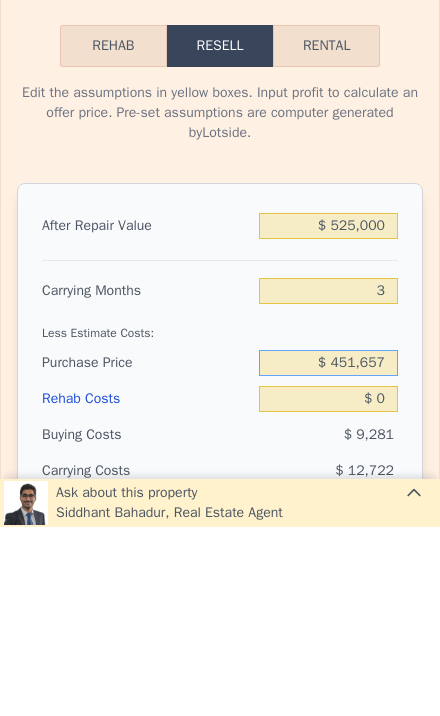 click on "$ 451,657" at bounding box center [328, 552] 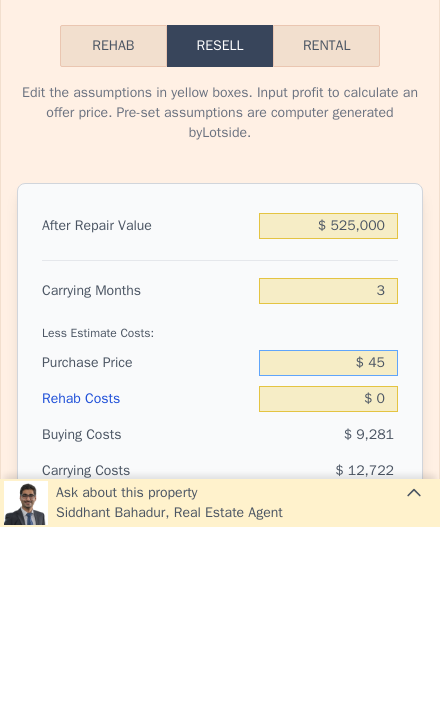 type on "$ 4" 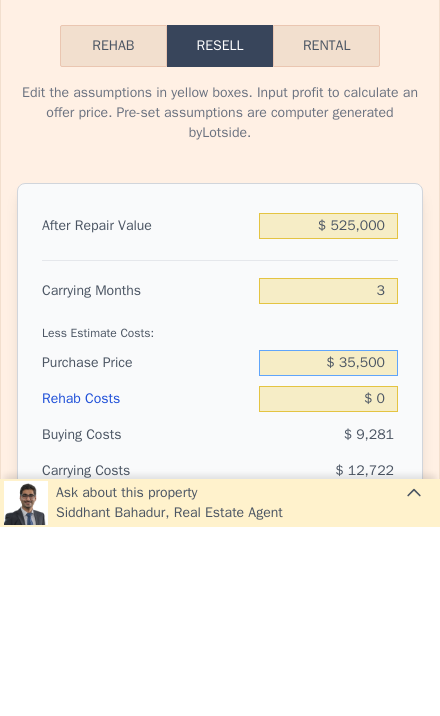 type on "$ 355,000" 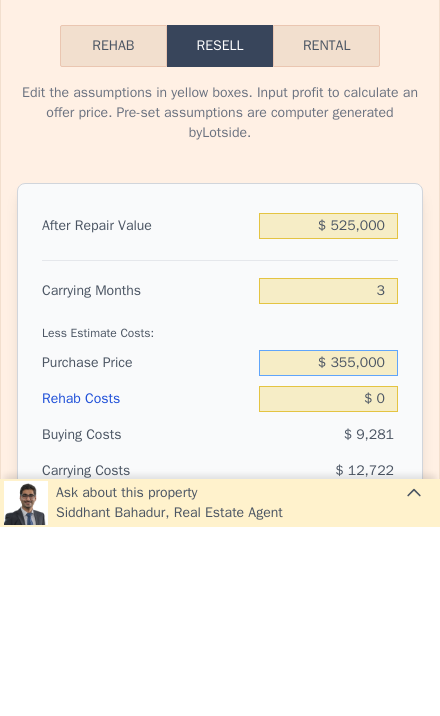 scroll, scrollTop: 3064, scrollLeft: 0, axis: vertical 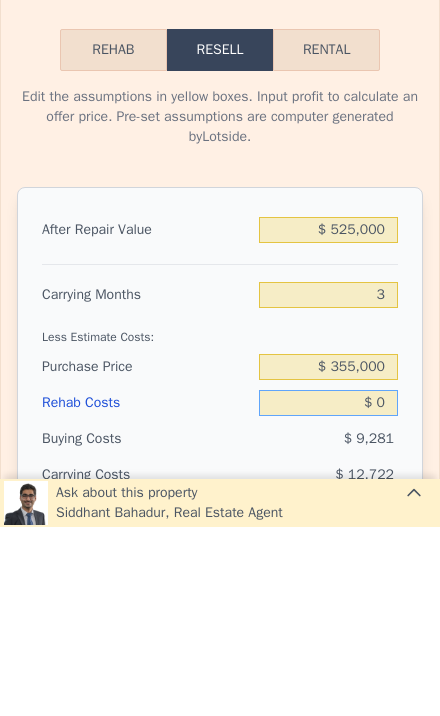 click on "$ 0" at bounding box center (328, 592) 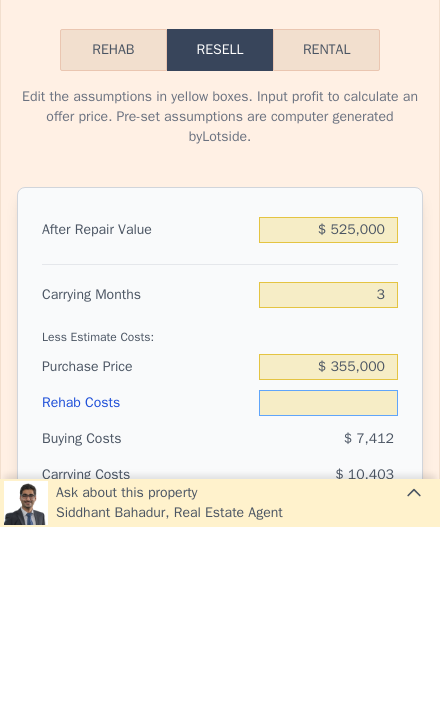 type on "$ 7" 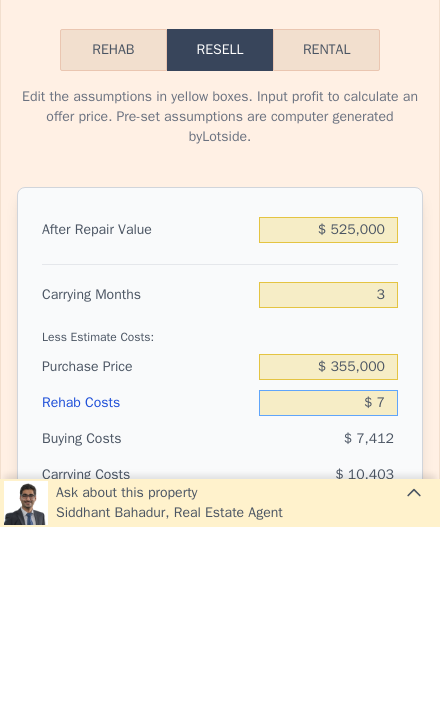 type on "$ 114,285" 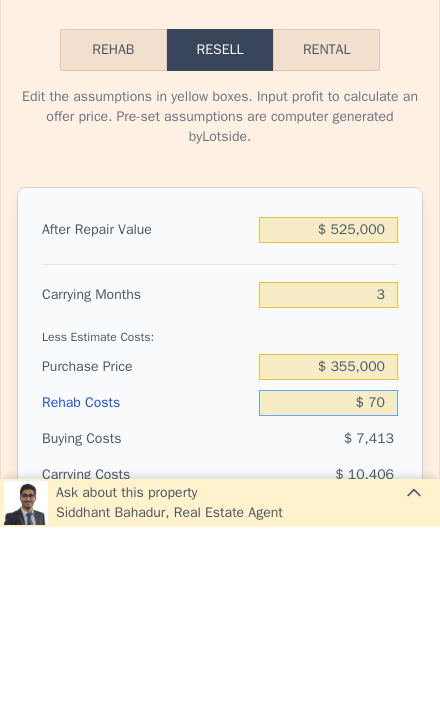 type on "$ 114,218" 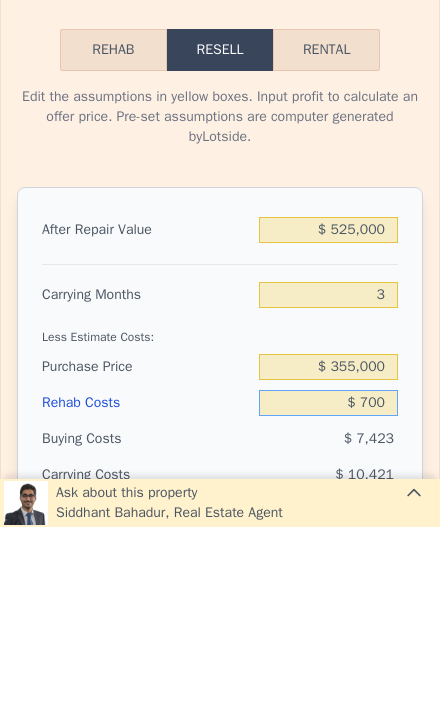 type on "$ 113,563" 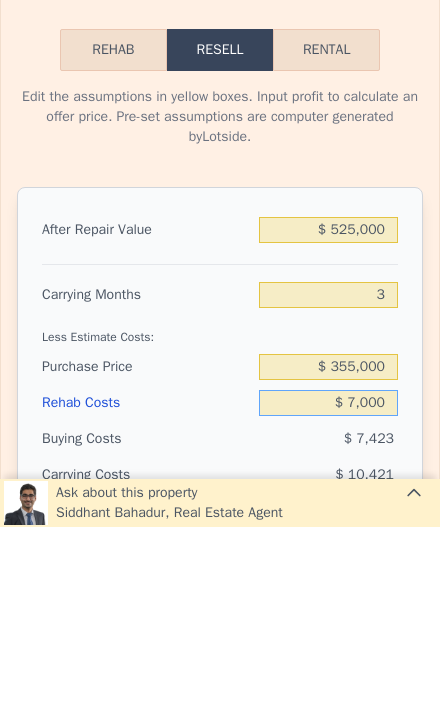 type on "$ 107,012" 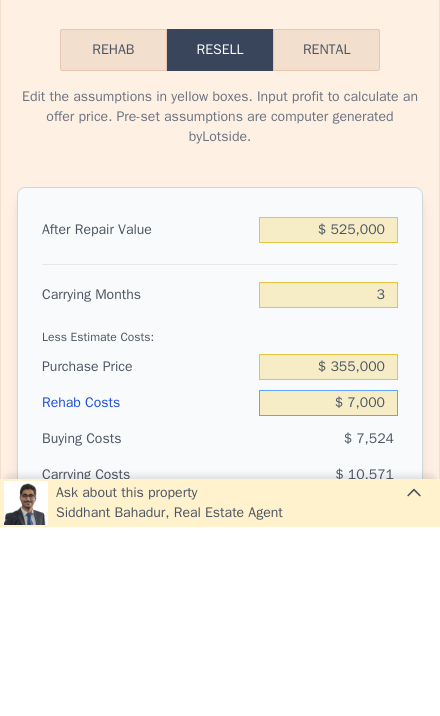 type on "$ 70,000" 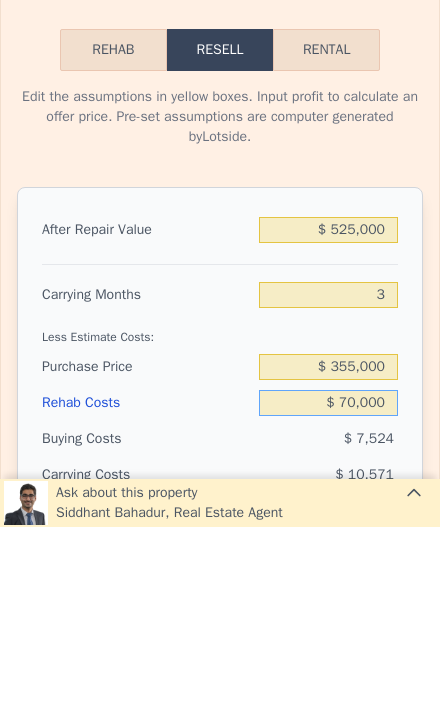type on "$ 41,492" 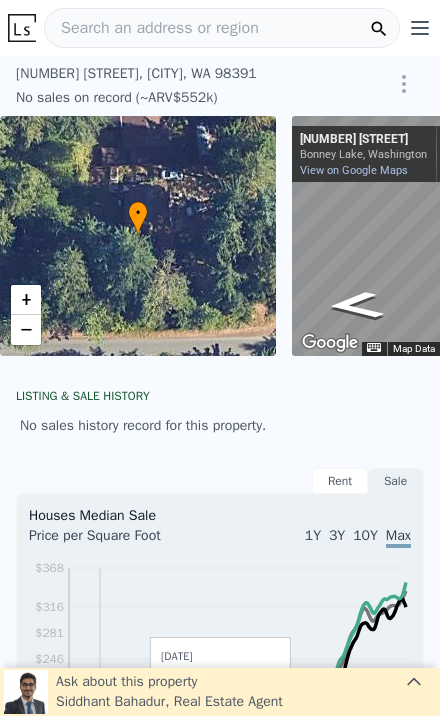 scroll, scrollTop: 0, scrollLeft: 0, axis: both 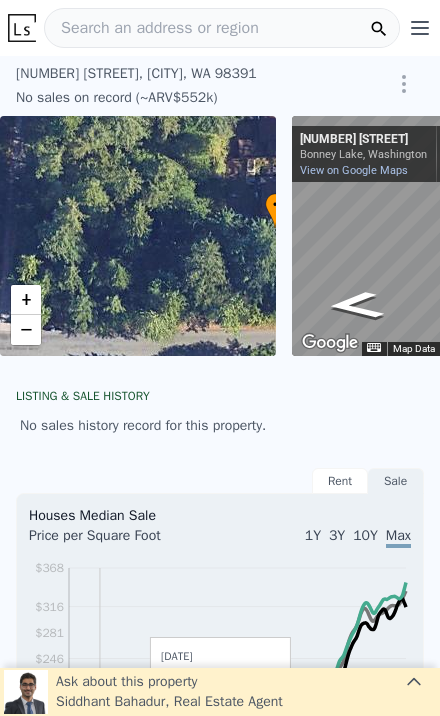 click on "−" at bounding box center [26, 330] 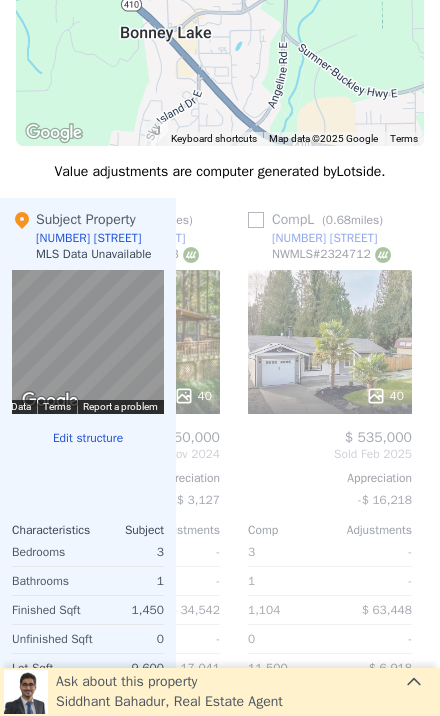 scroll, scrollTop: 2312, scrollLeft: 0, axis: vertical 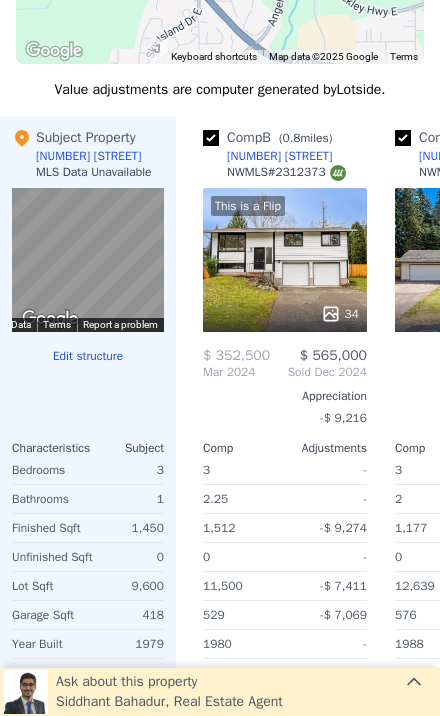 click on "This is a Flip 34" at bounding box center [285, 260] 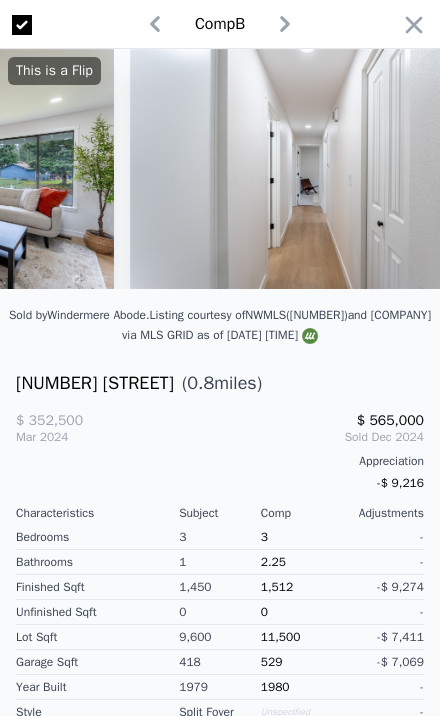 scroll, scrollTop: 0, scrollLeft: 3284, axis: horizontal 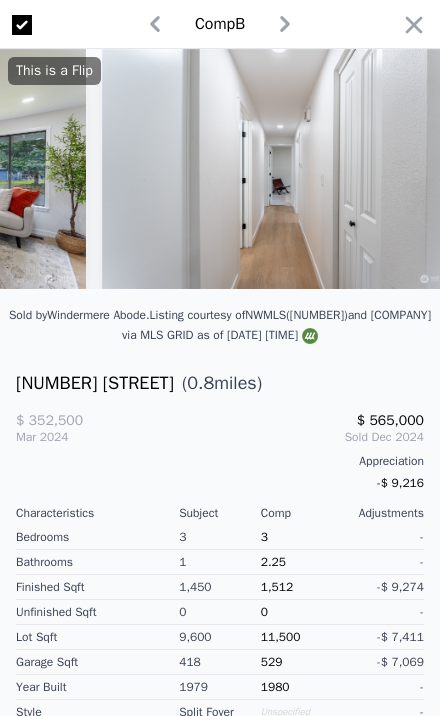 click on "Comp  B" at bounding box center [220, 24] 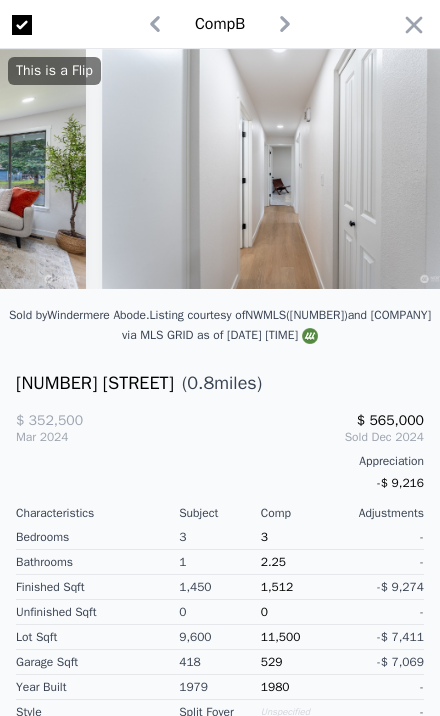 type on "$ 552,000" 